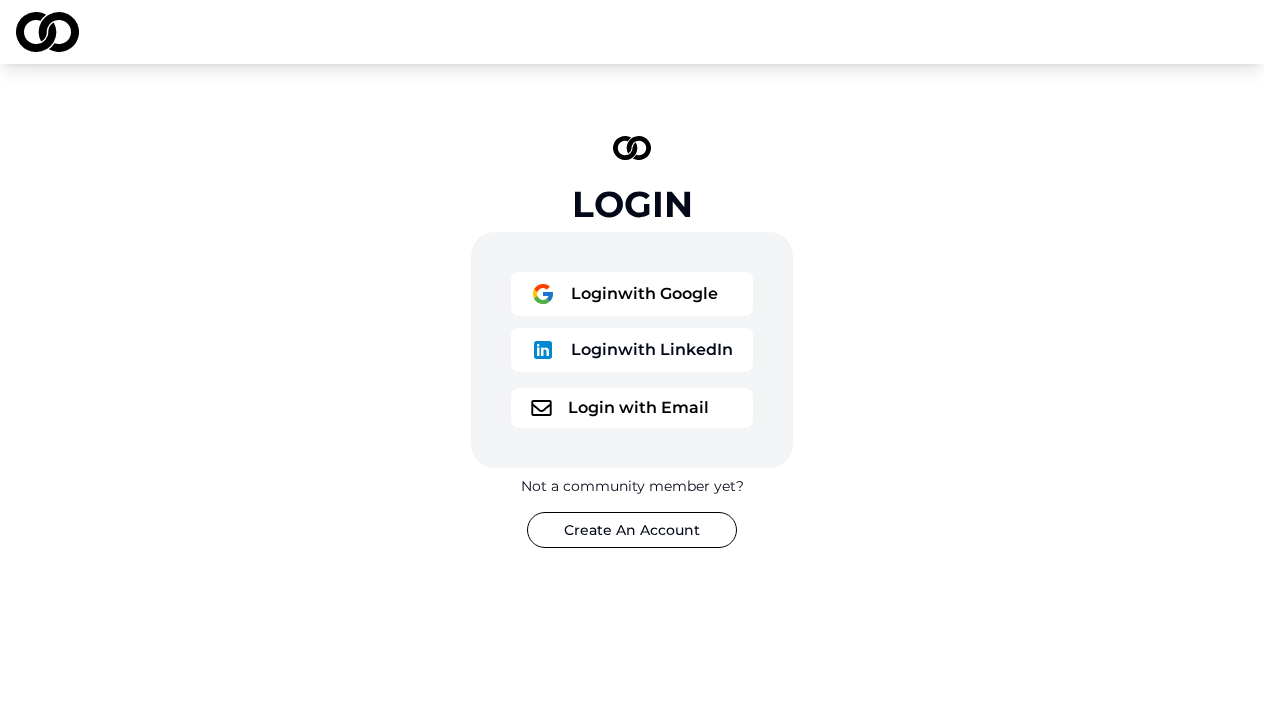 scroll, scrollTop: 0, scrollLeft: 0, axis: both 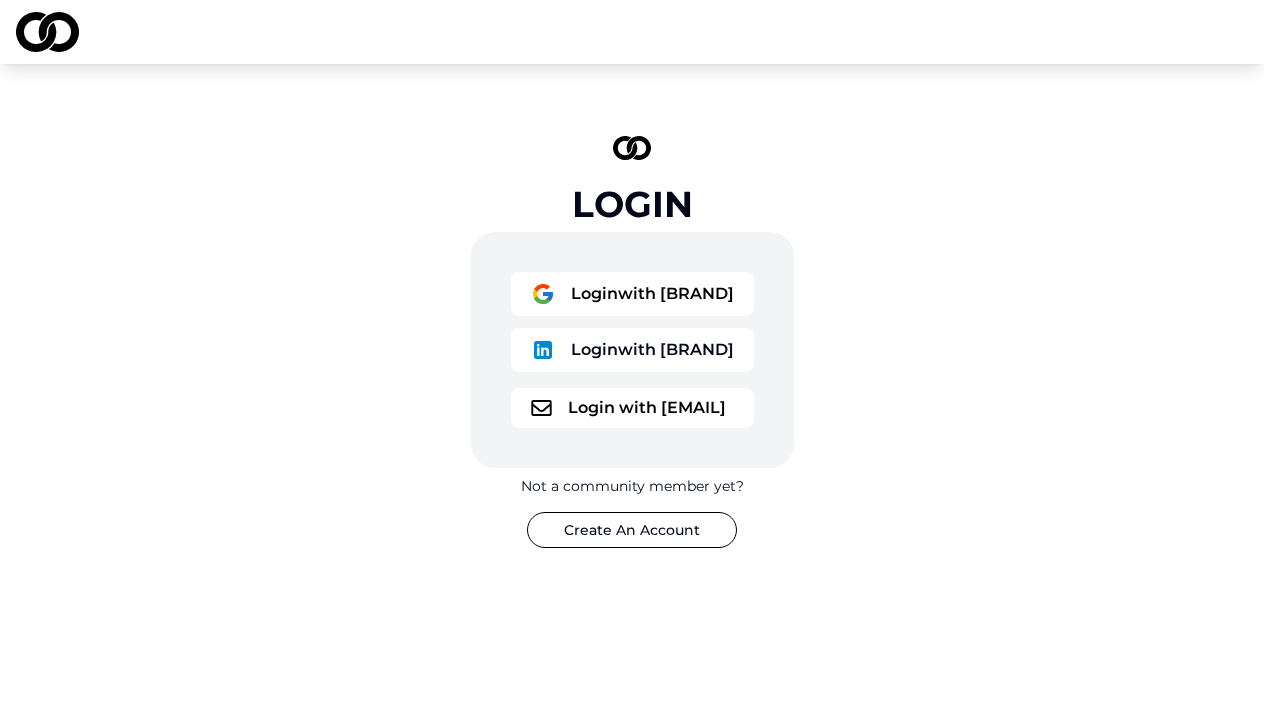 click on "Login  with [BRAND] Login  with [BRAND] Login with [EMAIL]" at bounding box center (632, 350) 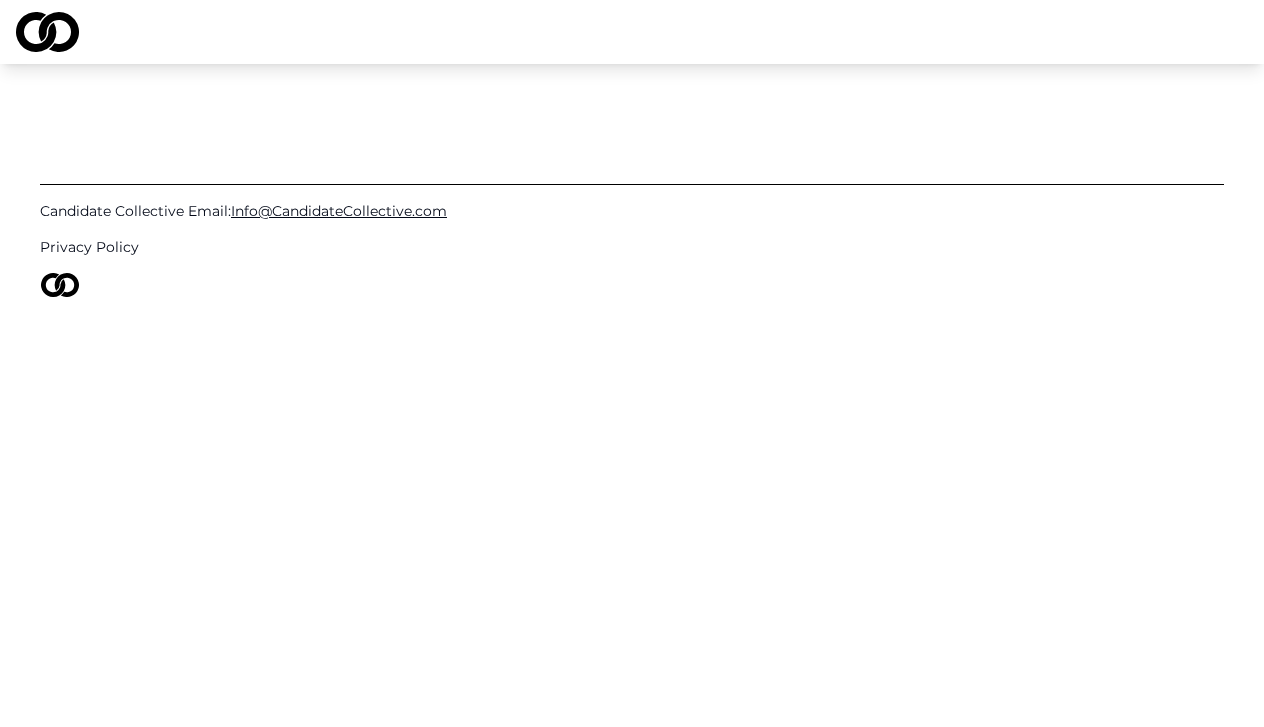scroll, scrollTop: 0, scrollLeft: 0, axis: both 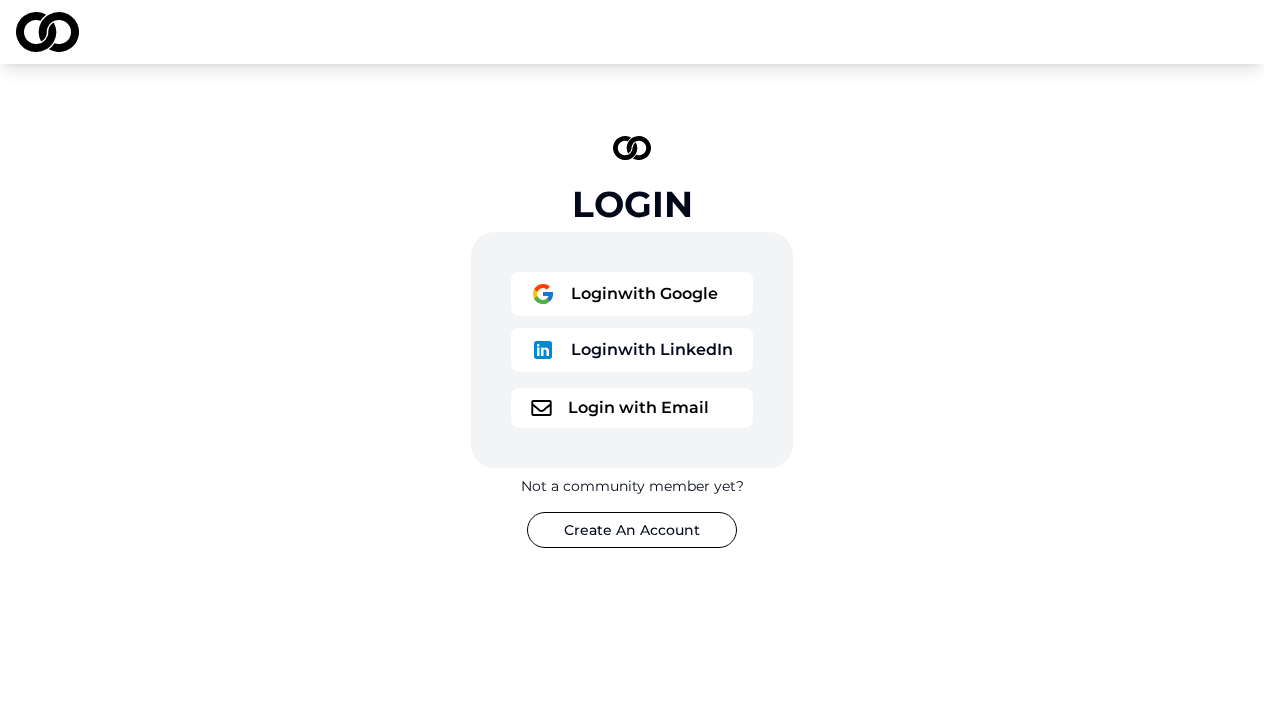 click on "Login  with Google" at bounding box center (632, 294) 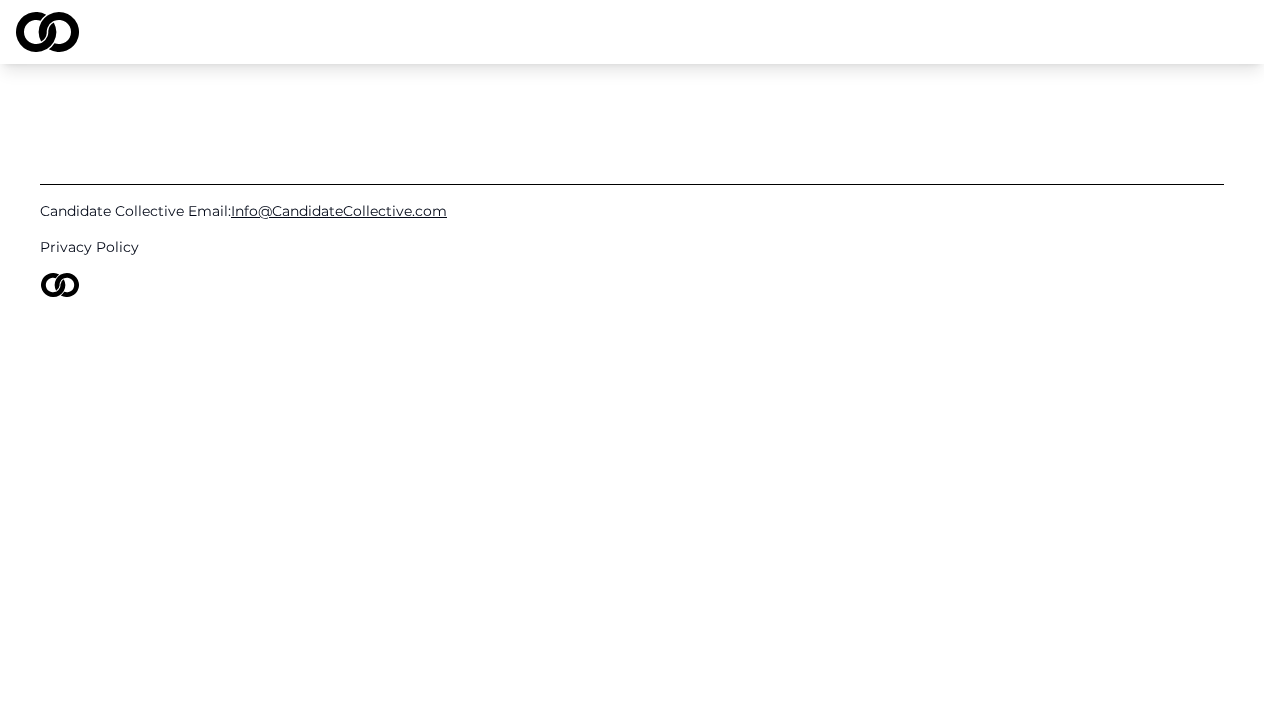 scroll, scrollTop: 0, scrollLeft: 0, axis: both 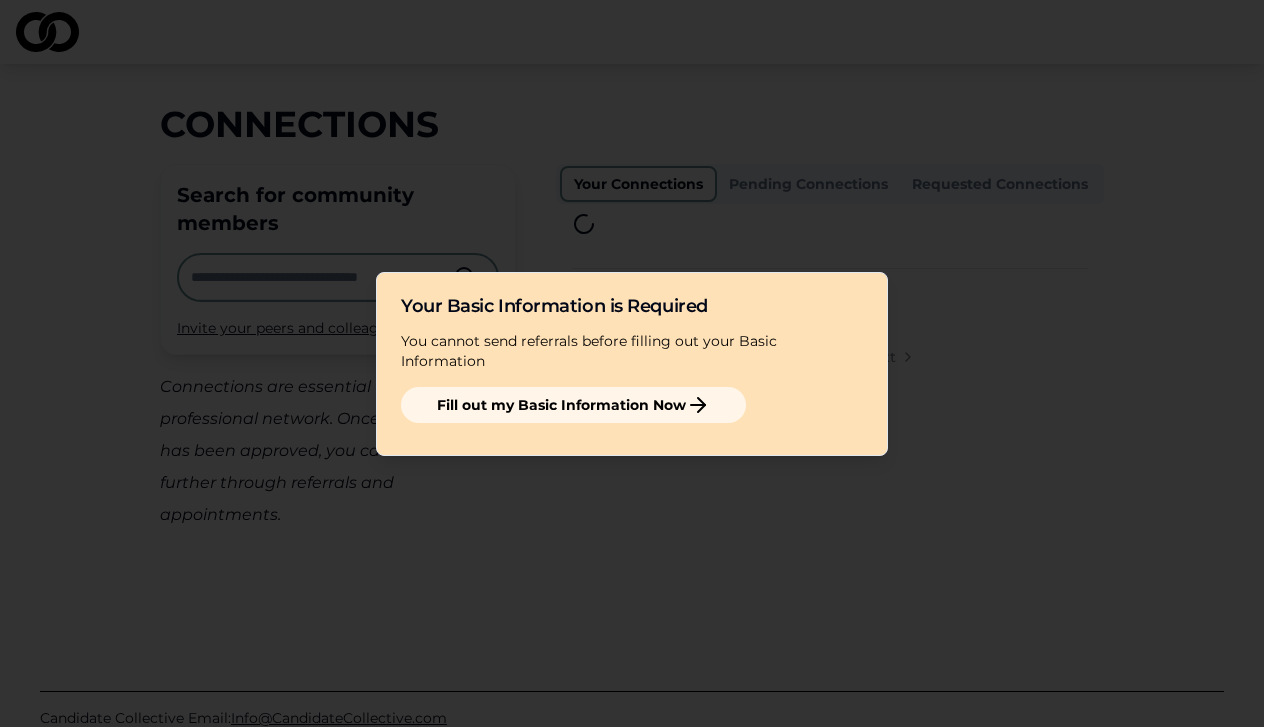 click 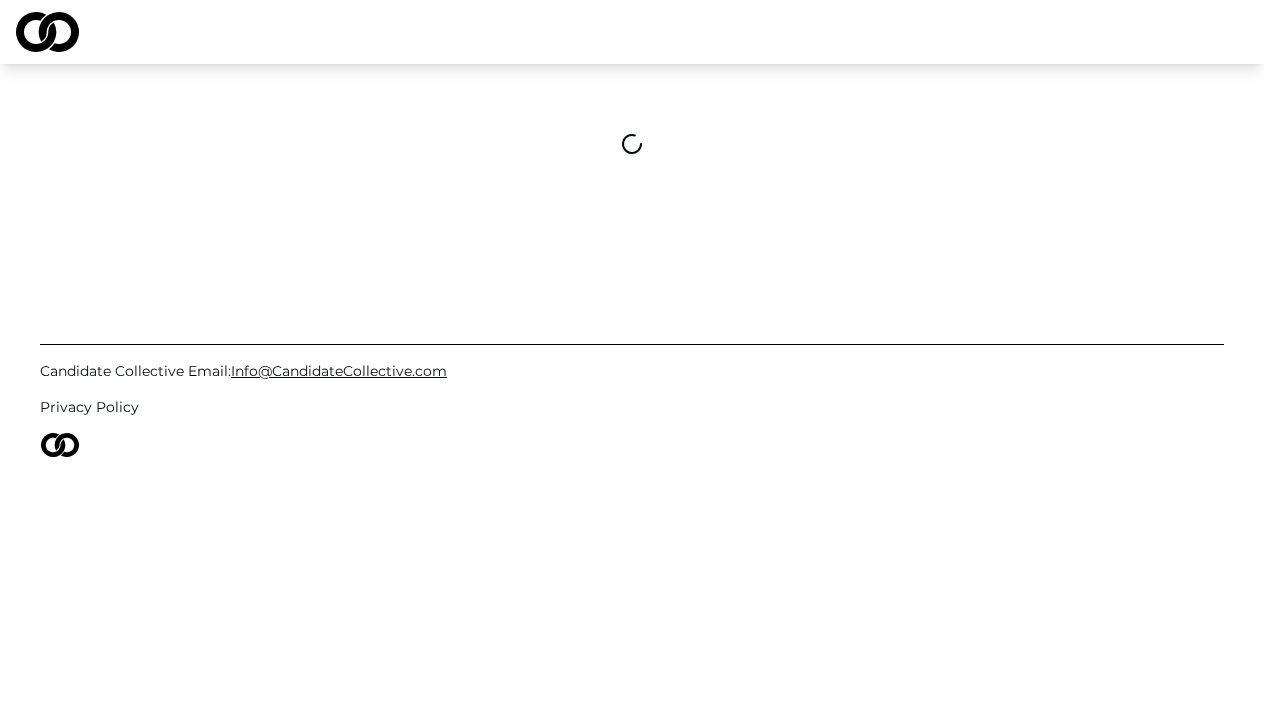 scroll, scrollTop: 0, scrollLeft: 0, axis: both 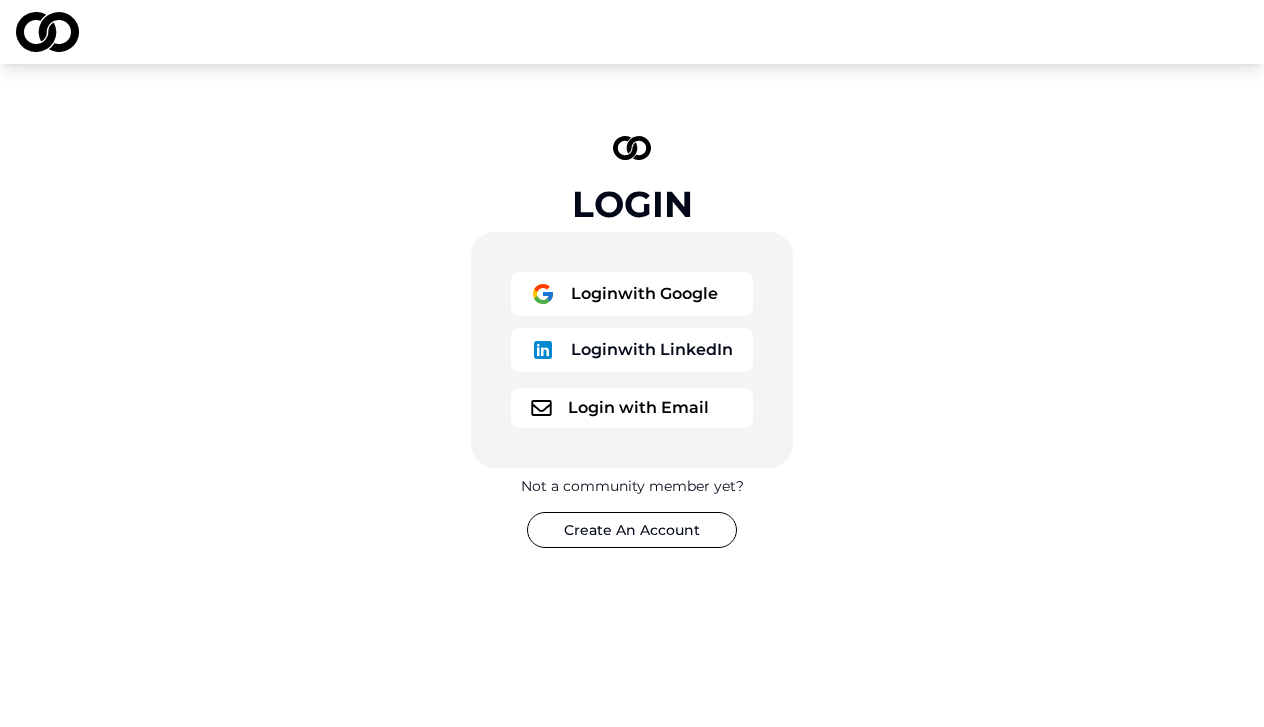 click on "Login  with Google Login  with LinkedIn" at bounding box center (632, 326) 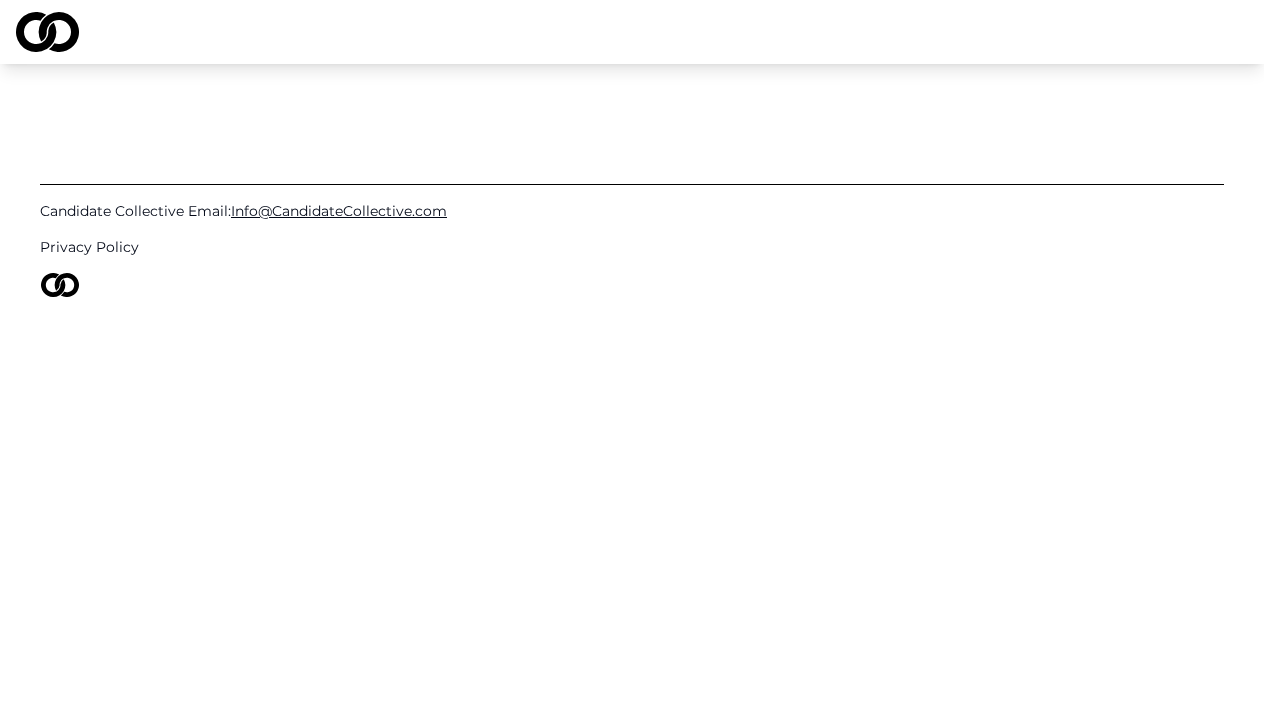 scroll, scrollTop: 0, scrollLeft: 0, axis: both 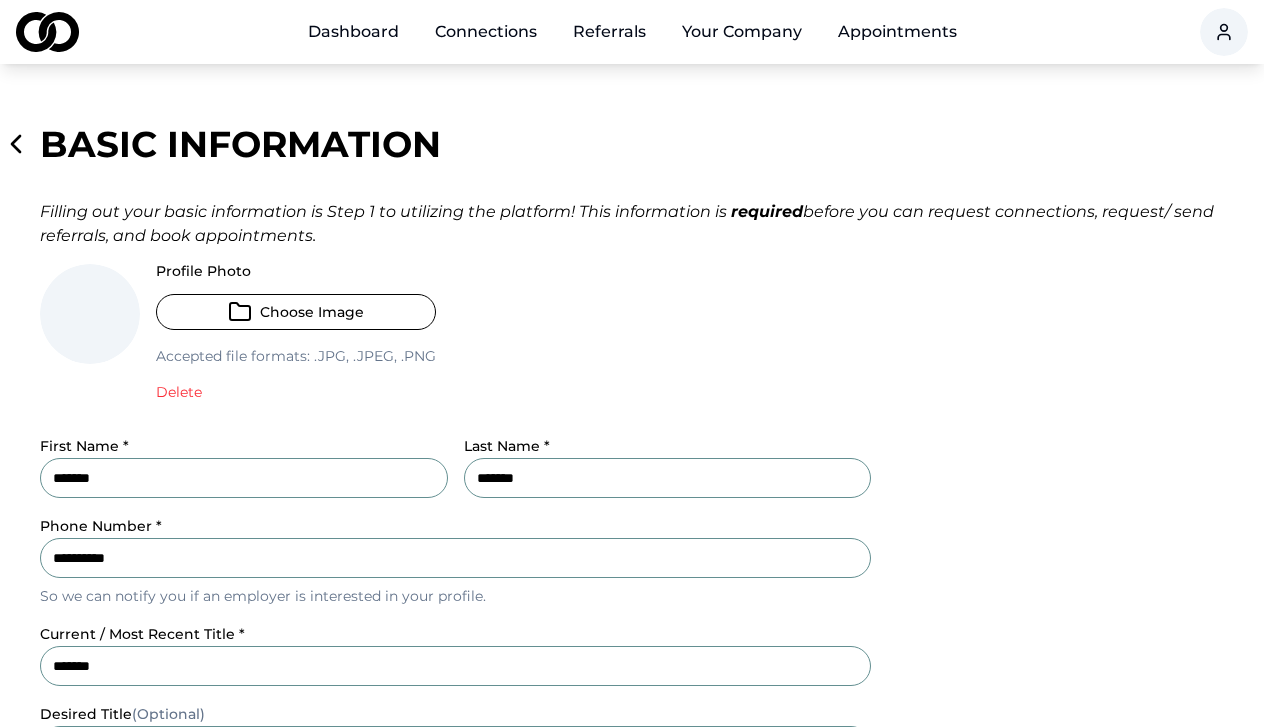 click 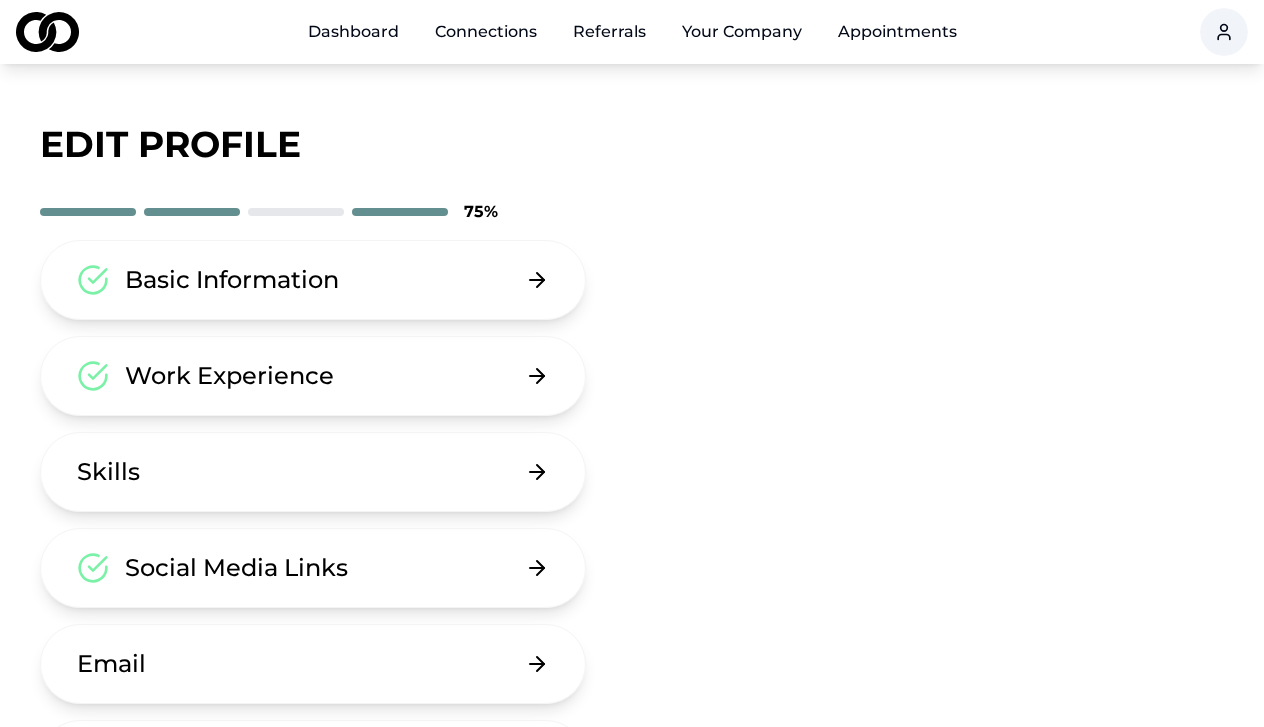 click on "edit profile 75  % Basic Information Work Experience Skills Social Media Links Email Password Delete Account" at bounding box center [632, 500] 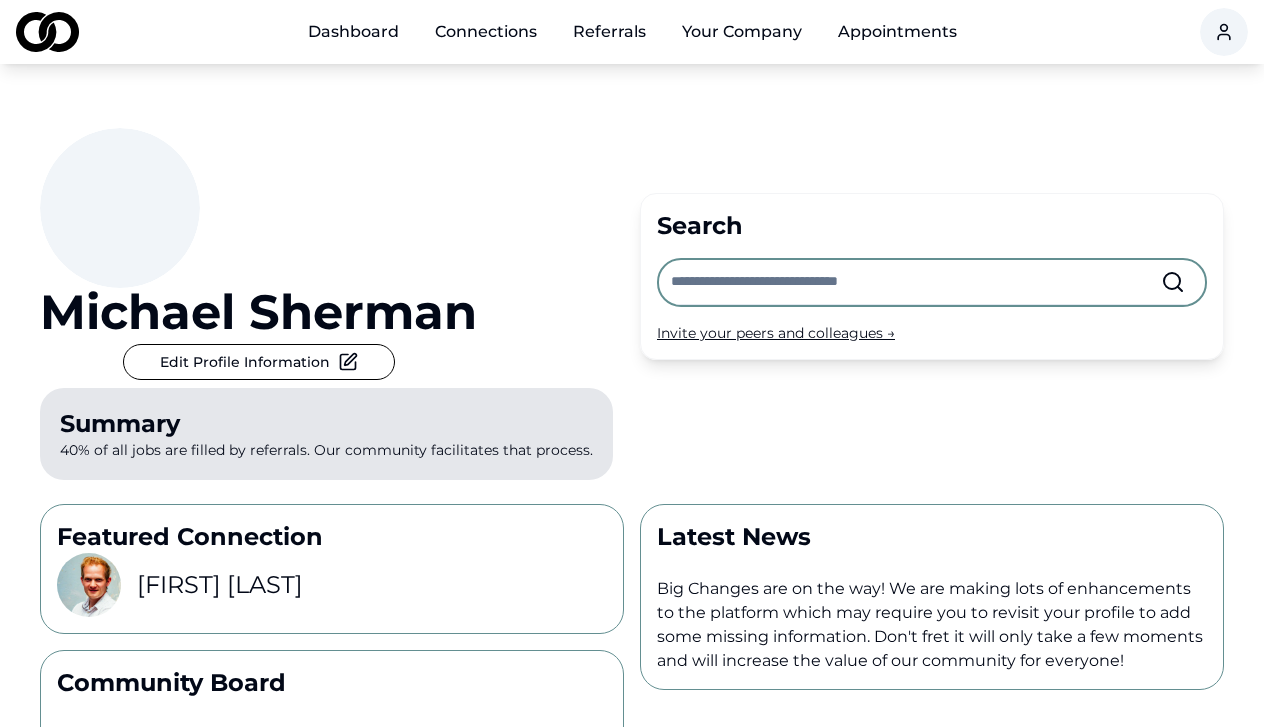 click on "[FIRST]   [LAST]" at bounding box center (220, 585) 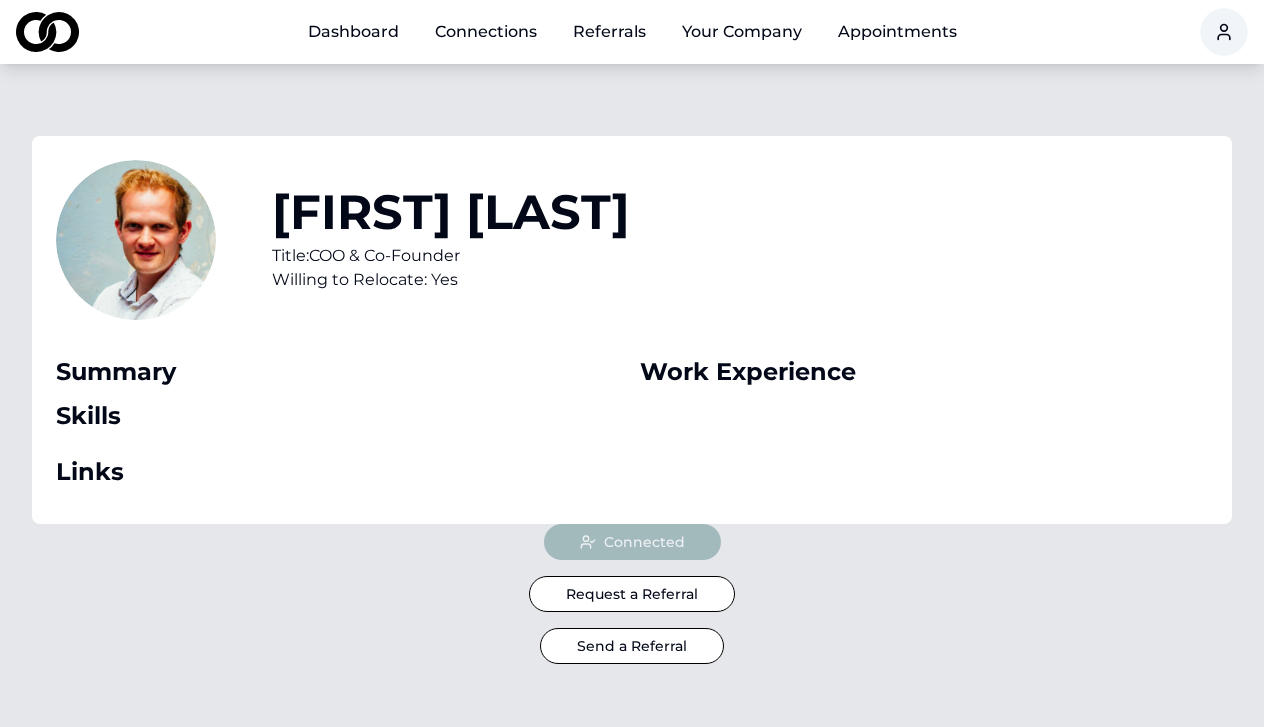 scroll, scrollTop: 0, scrollLeft: 0, axis: both 